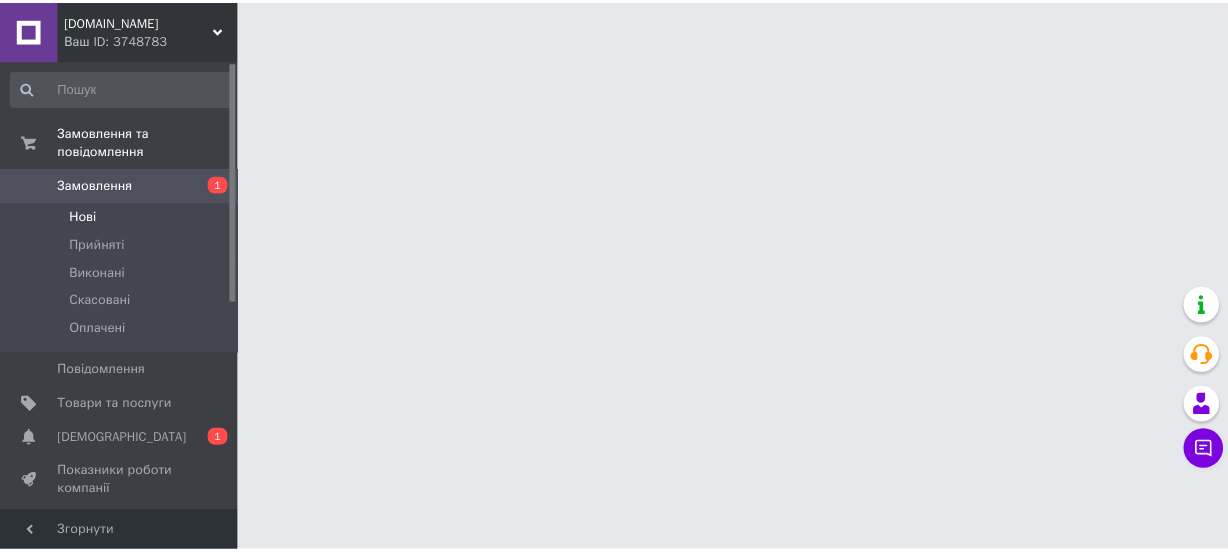 scroll, scrollTop: 0, scrollLeft: 0, axis: both 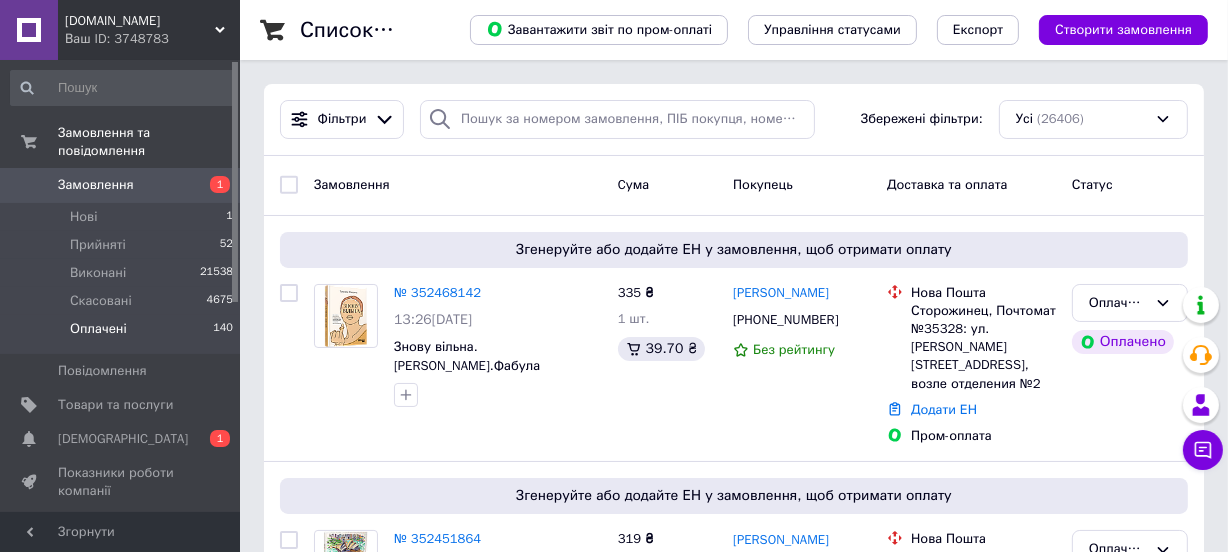 click on "Оплачені" at bounding box center [98, 329] 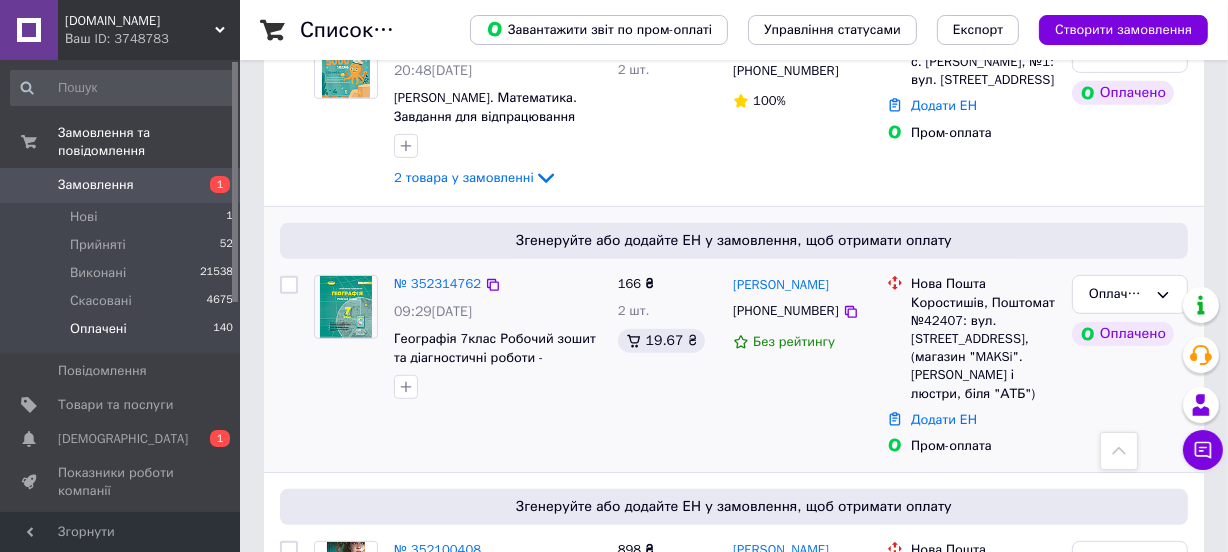 scroll, scrollTop: 818, scrollLeft: 0, axis: vertical 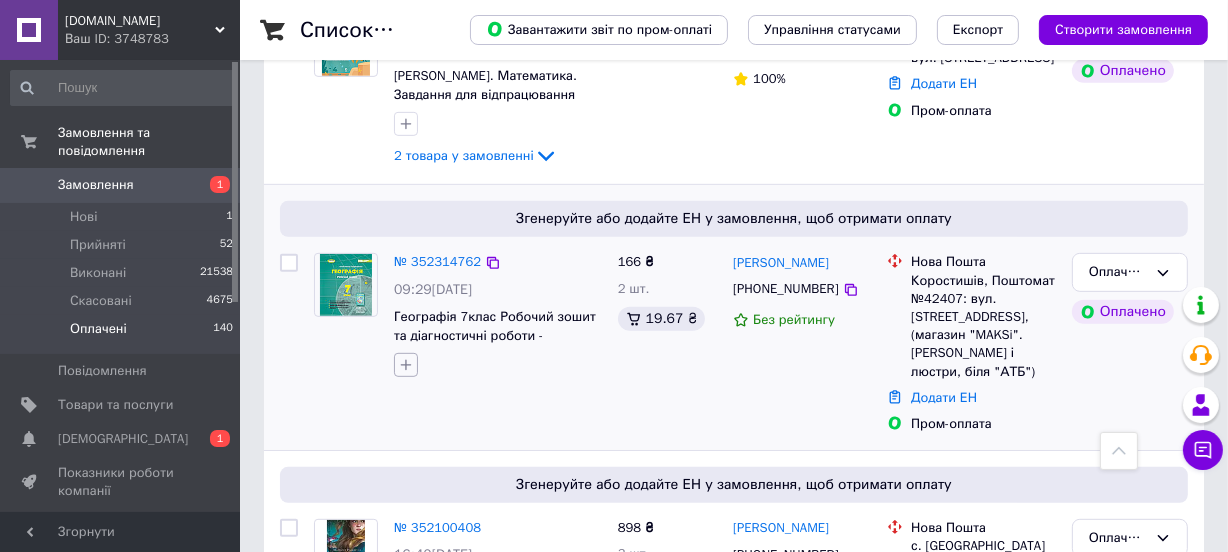 click 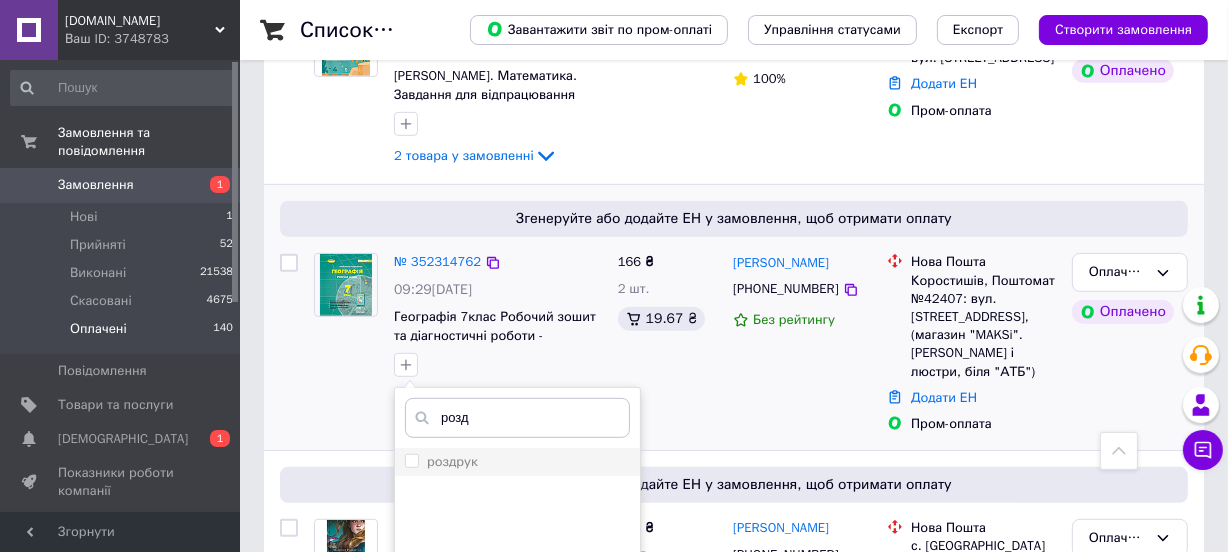 type on "розд" 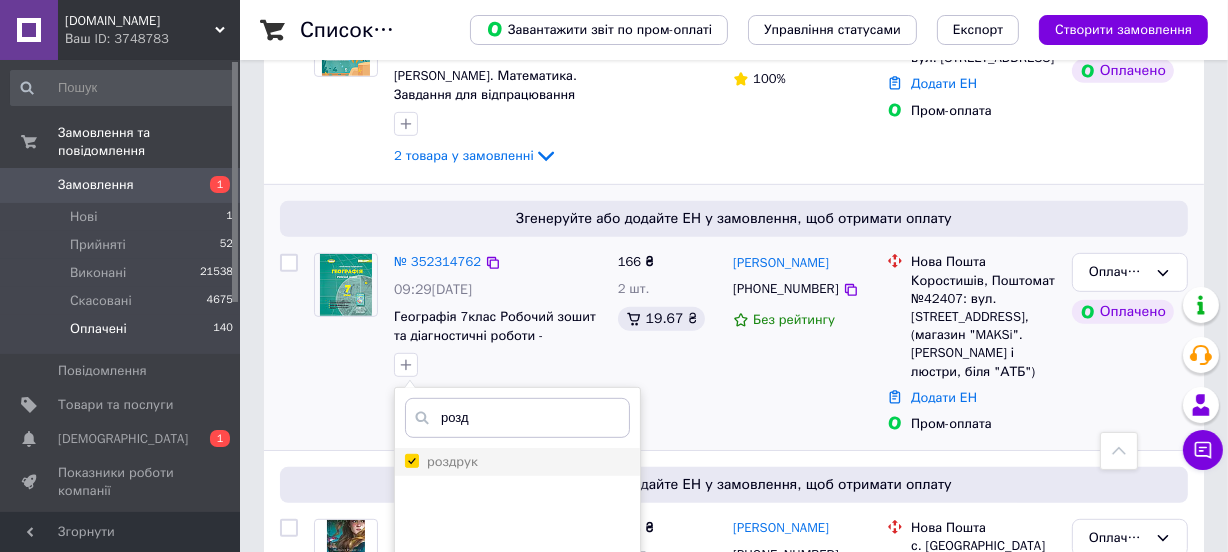 checkbox on "true" 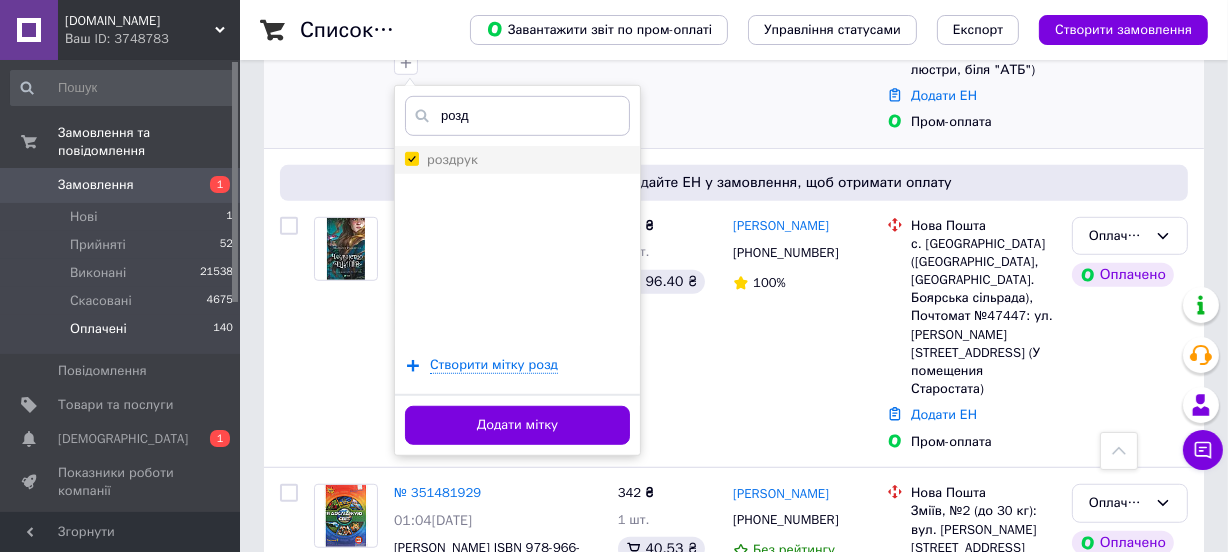 scroll, scrollTop: 1181, scrollLeft: 0, axis: vertical 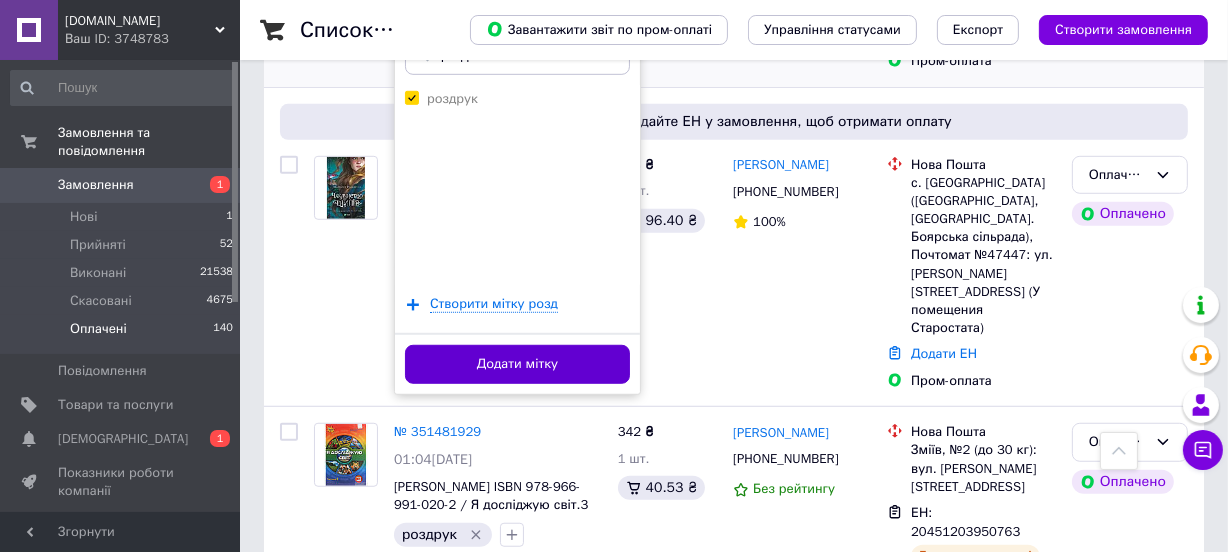 click on "Додати мітку" at bounding box center (517, 364) 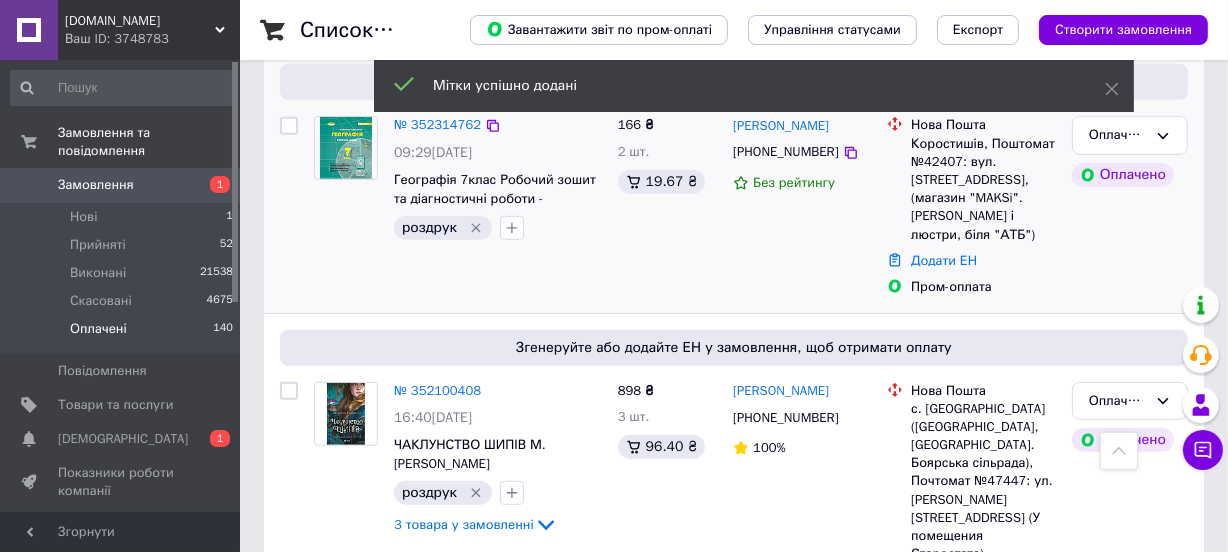 scroll, scrollTop: 909, scrollLeft: 0, axis: vertical 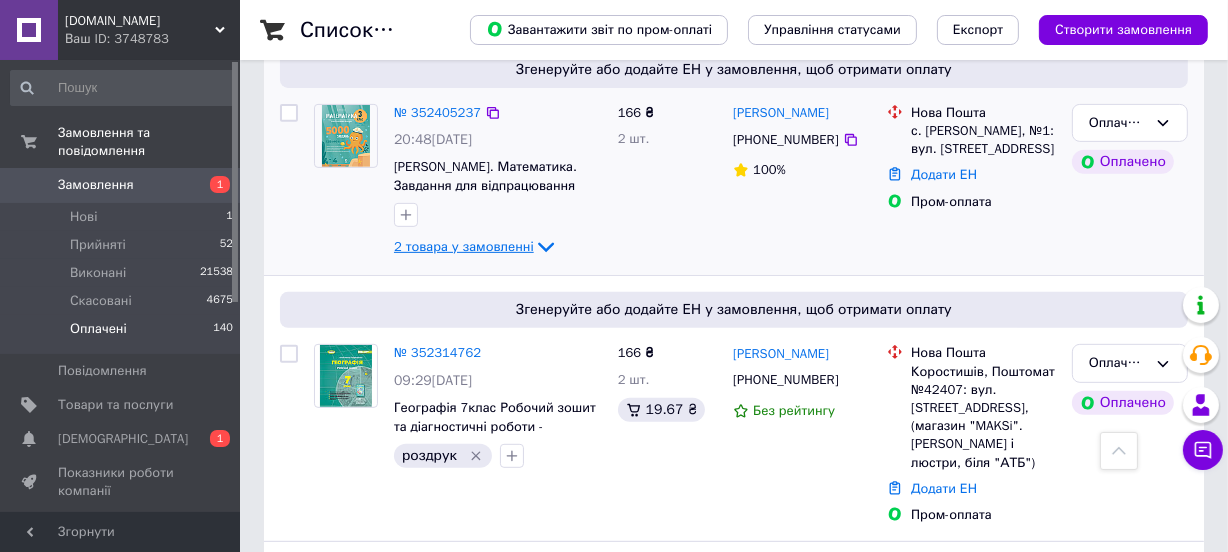 click on "2 товара у замовленні" at bounding box center [464, 246] 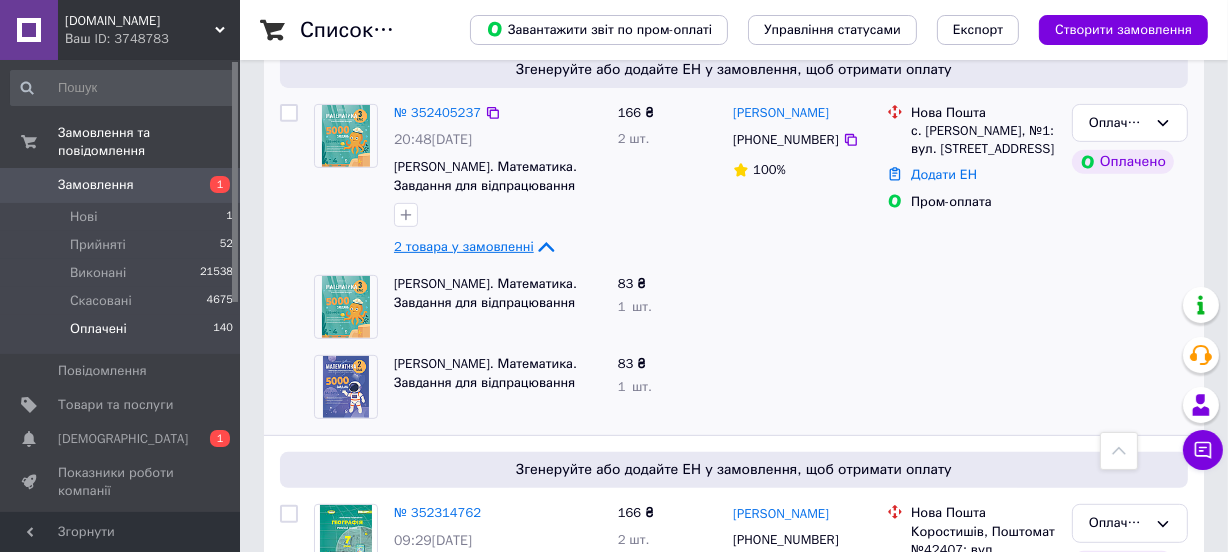 click on "2 товара у замовленні" at bounding box center (464, 246) 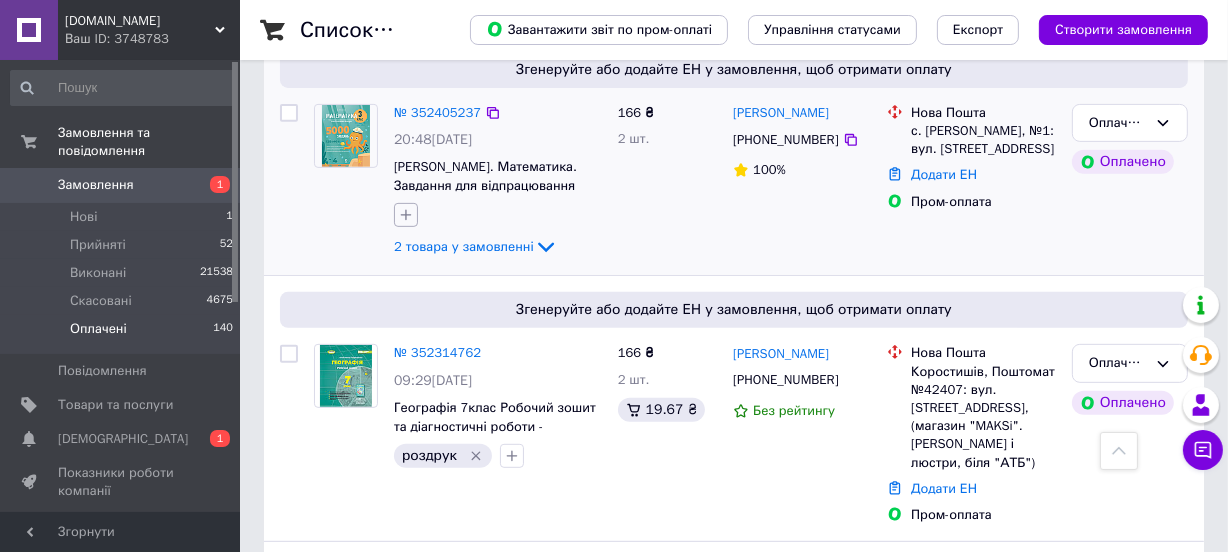 click 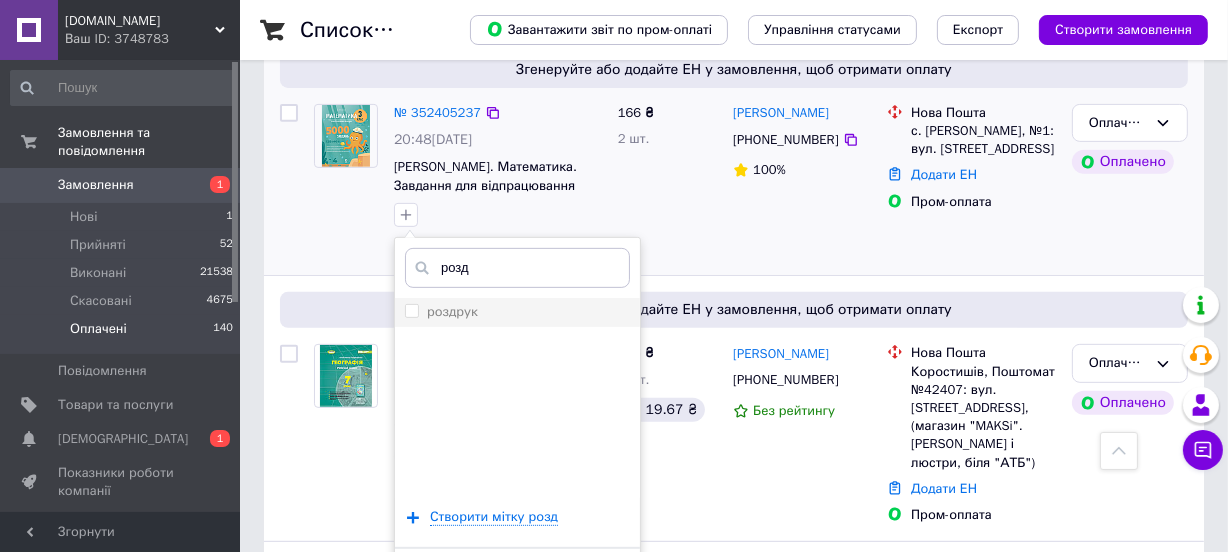 type on "розд" 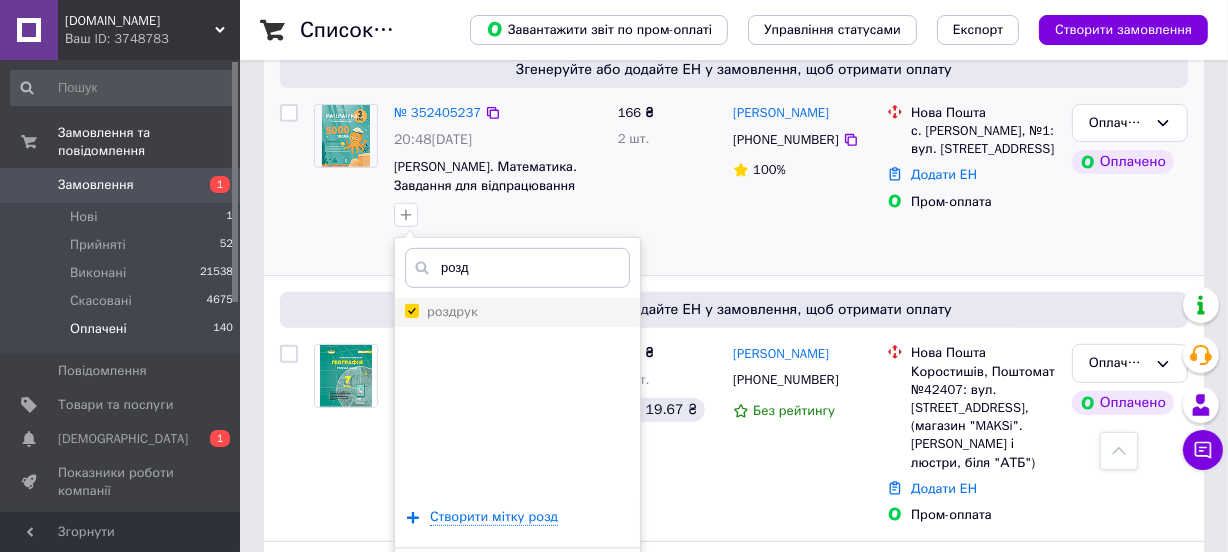 scroll, scrollTop: 909, scrollLeft: 0, axis: vertical 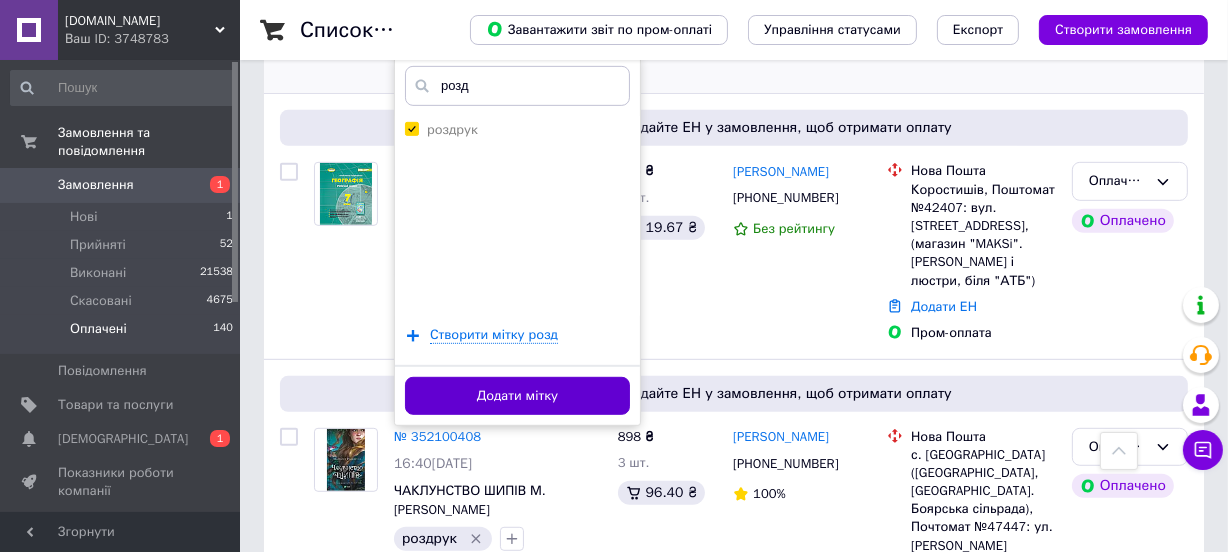 click on "Додати мітку" at bounding box center [517, 396] 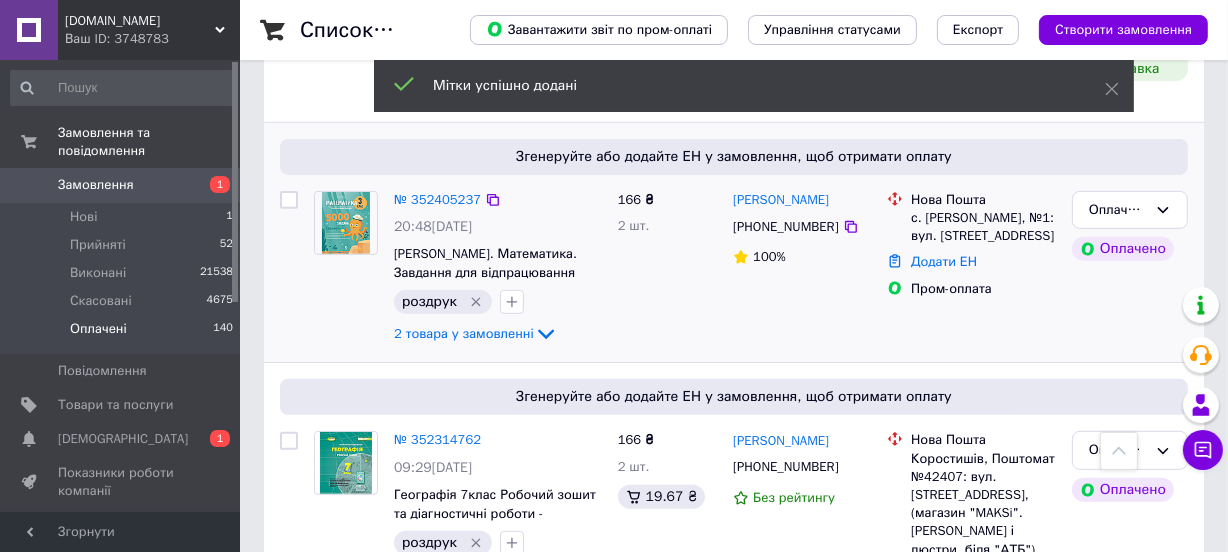 scroll, scrollTop: 636, scrollLeft: 0, axis: vertical 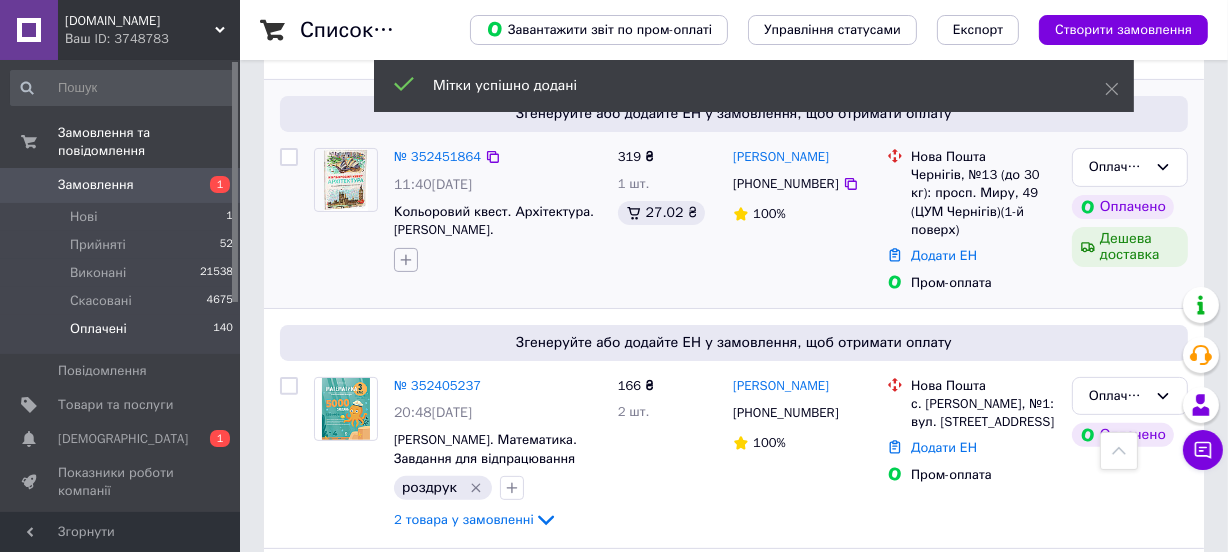 click 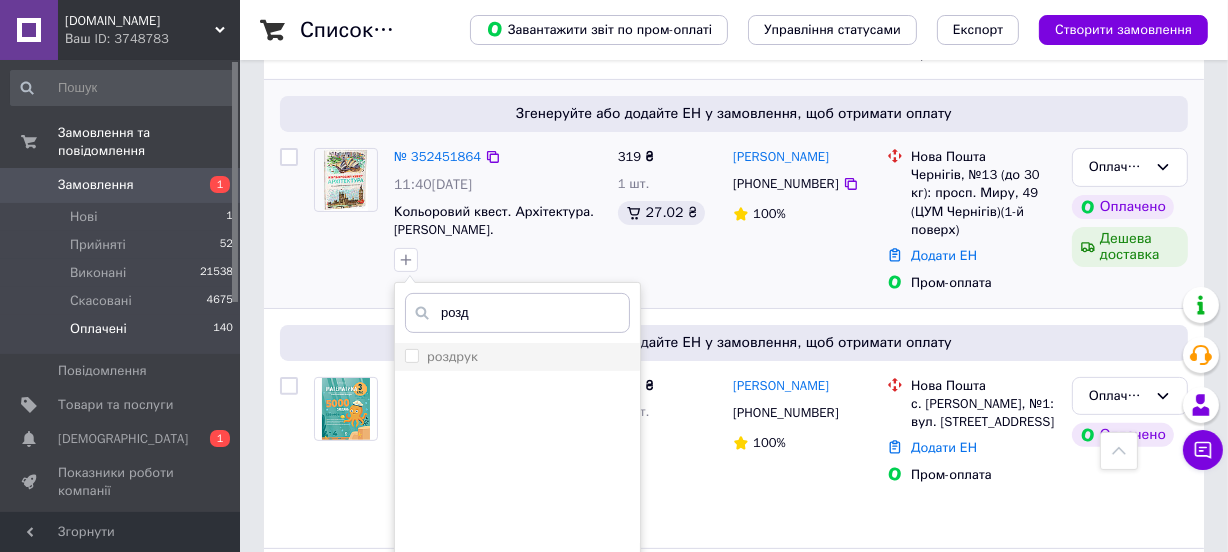type on "розд" 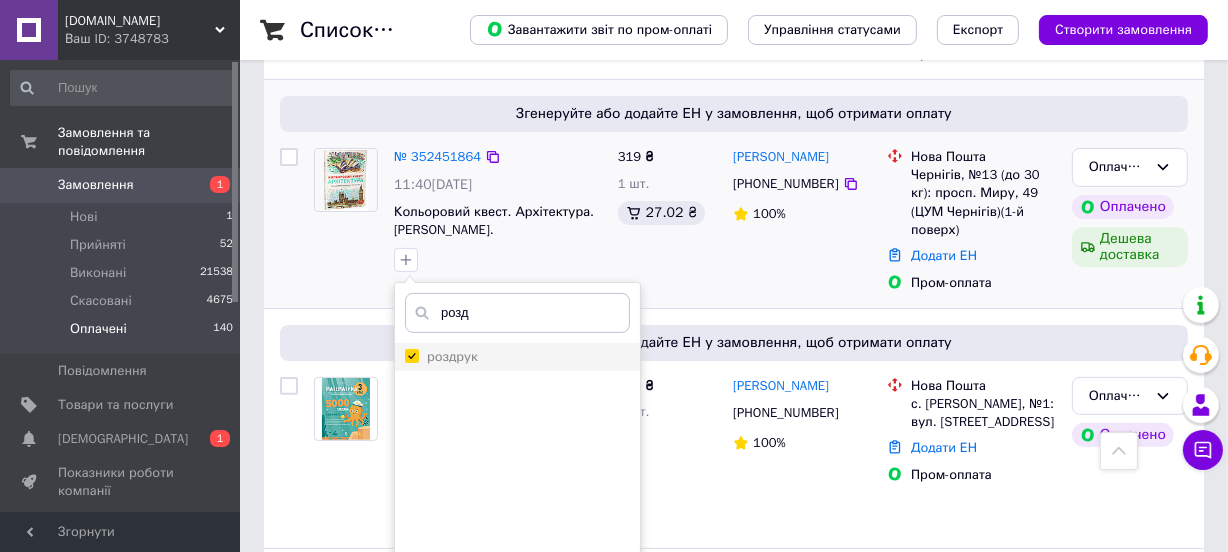 checkbox on "true" 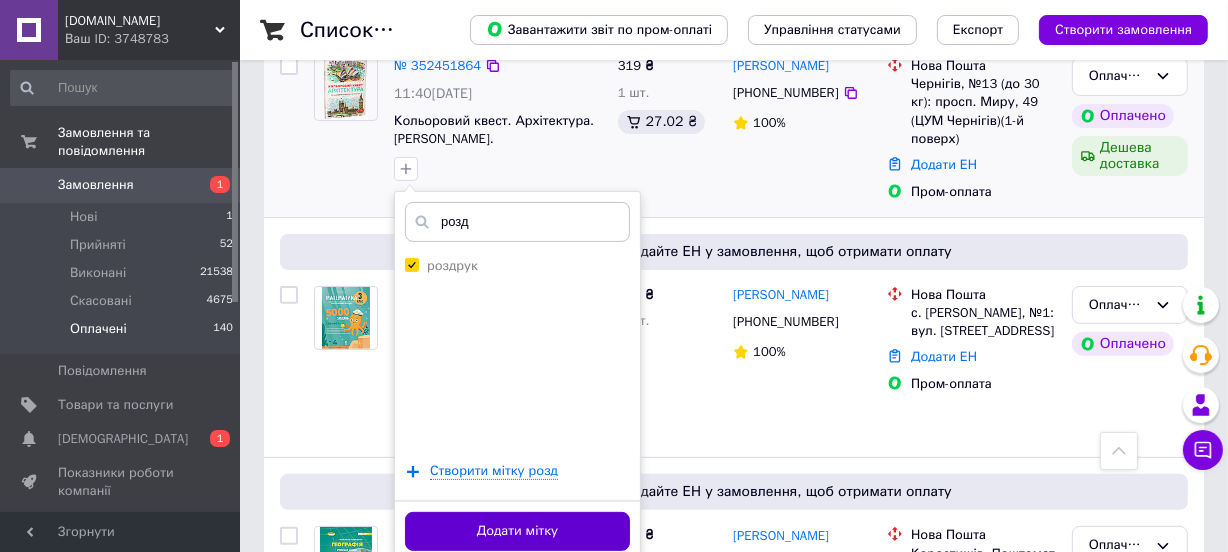 click on "Додати мітку" at bounding box center (517, 531) 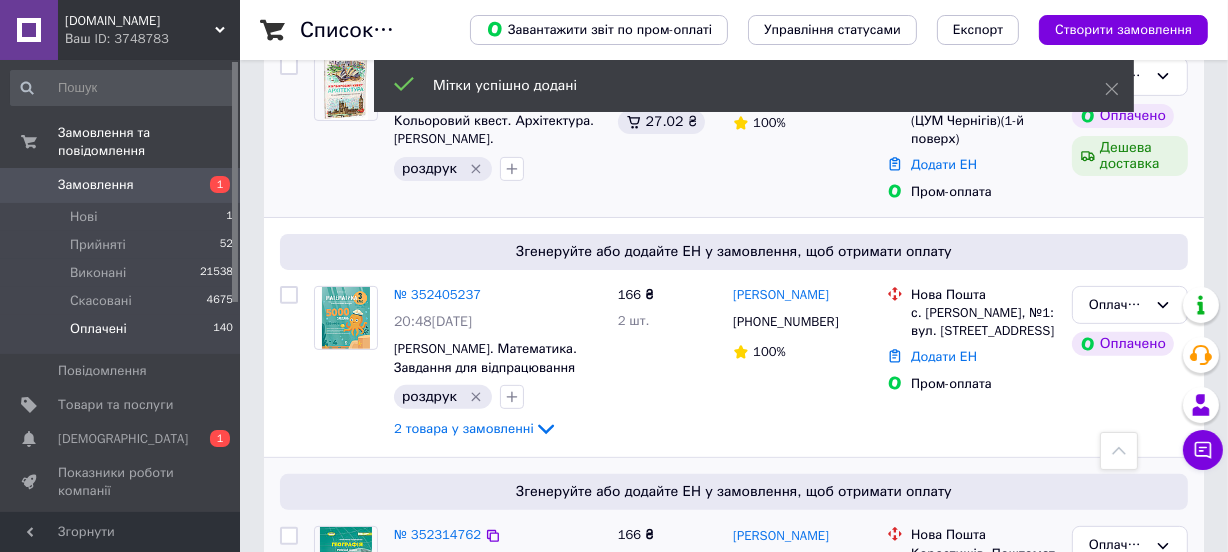 scroll, scrollTop: 363, scrollLeft: 0, axis: vertical 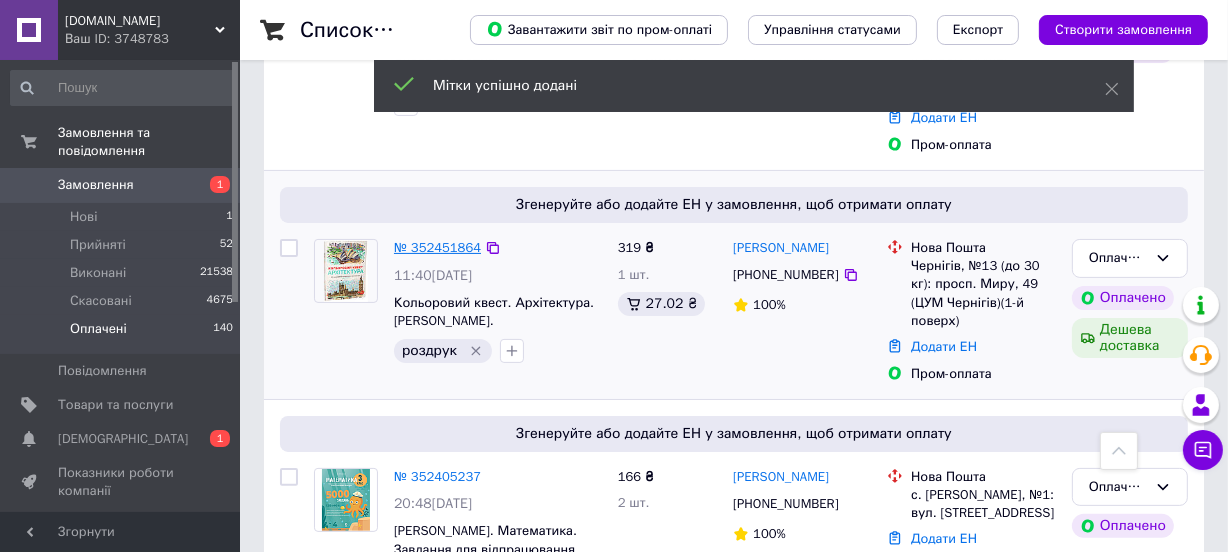 drag, startPoint x: 449, startPoint y: 218, endPoint x: 427, endPoint y: 232, distance: 26.076809 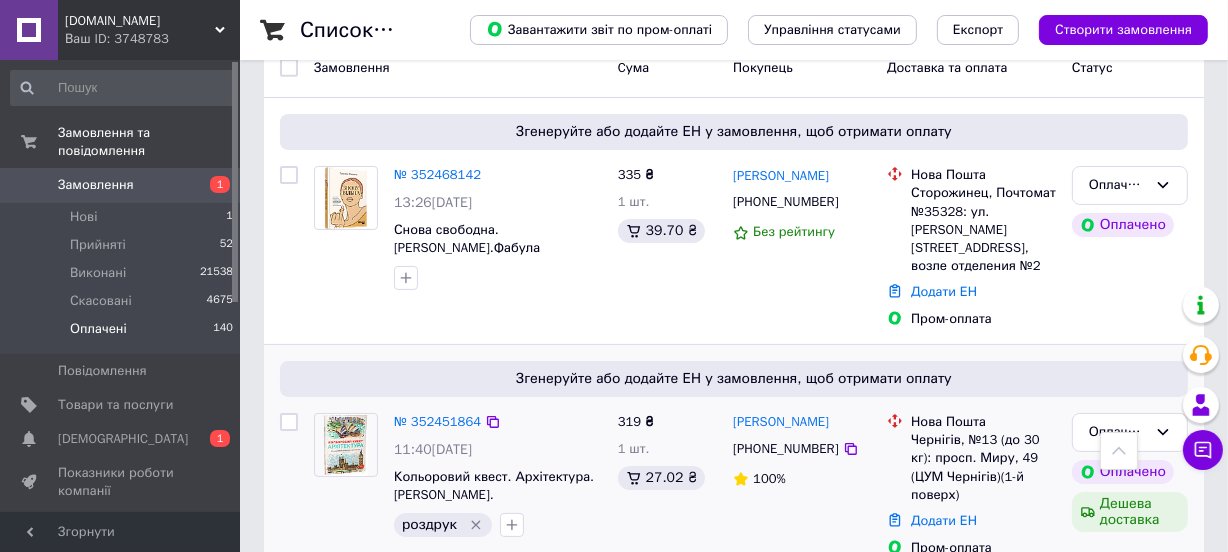 scroll, scrollTop: 181, scrollLeft: 0, axis: vertical 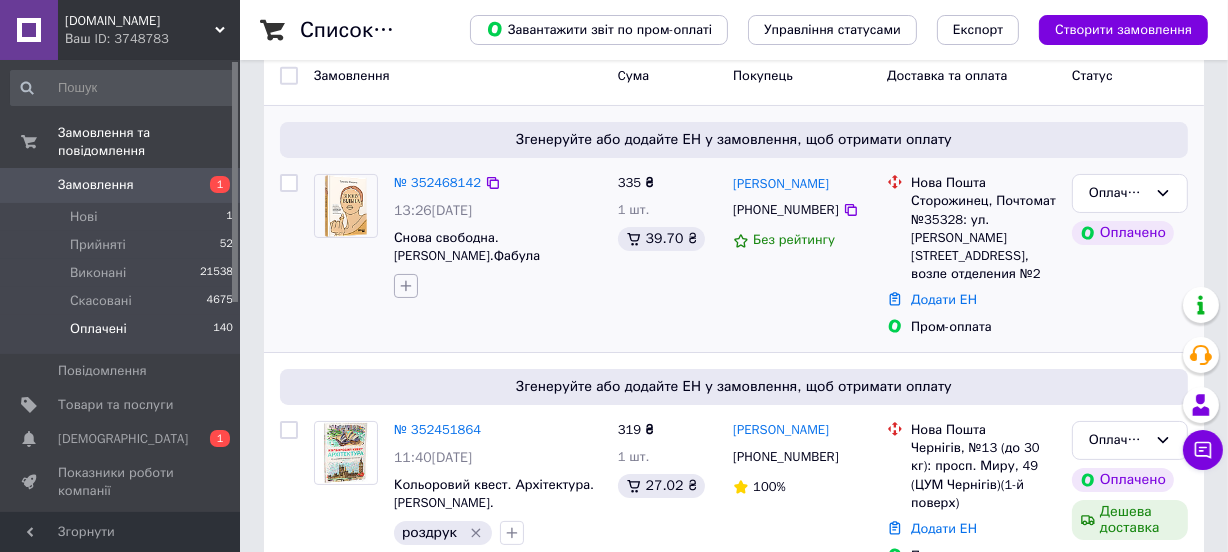 click 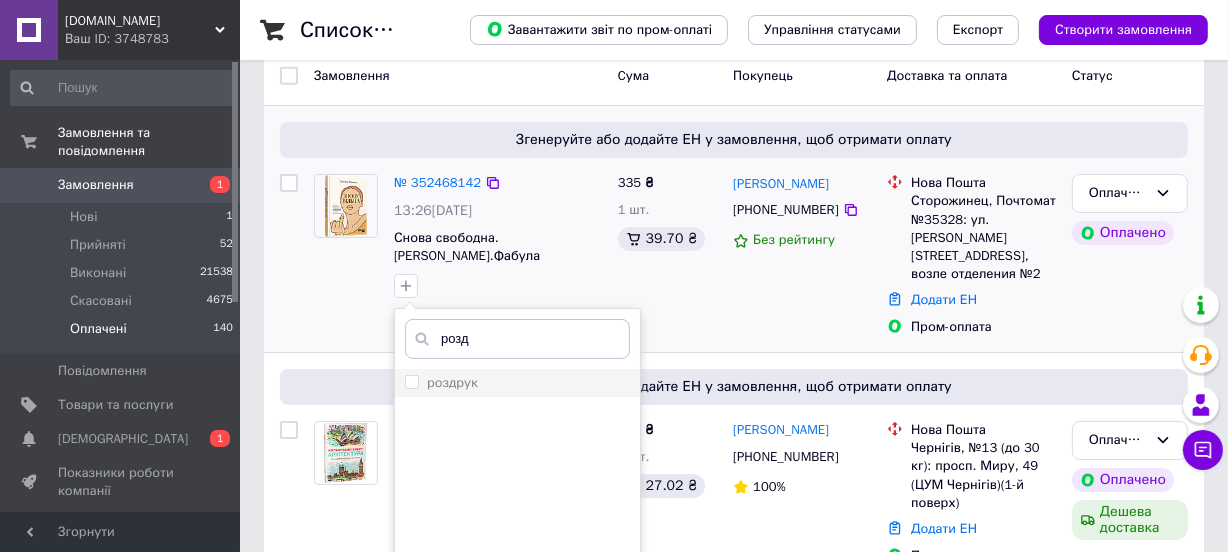 type on "розд" 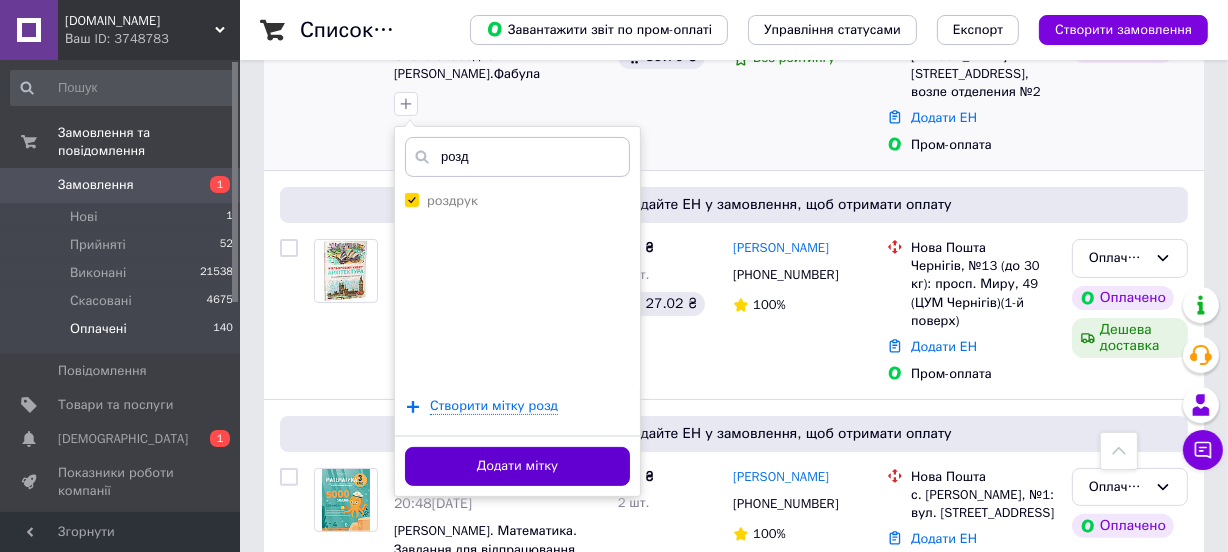 click on "Додати мітку" at bounding box center (517, 466) 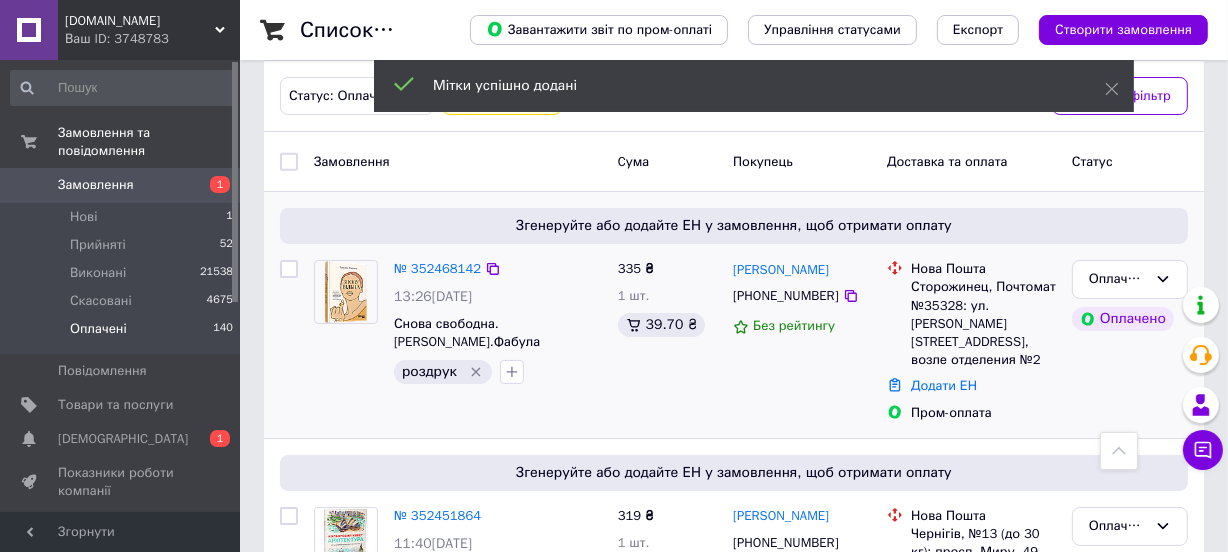scroll, scrollTop: 90, scrollLeft: 0, axis: vertical 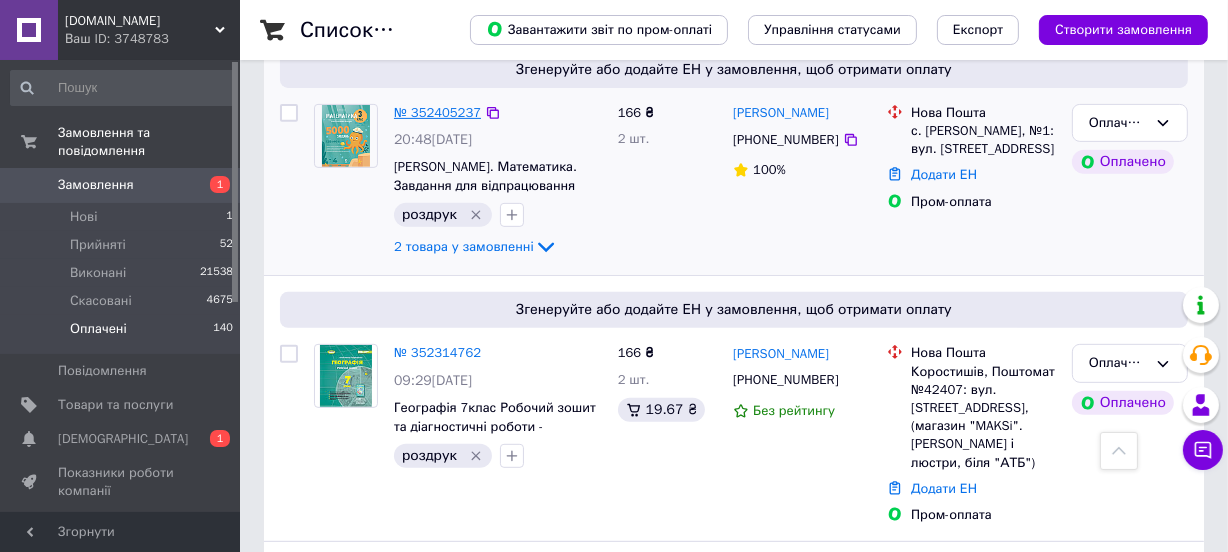click on "№ 352405237" at bounding box center (437, 112) 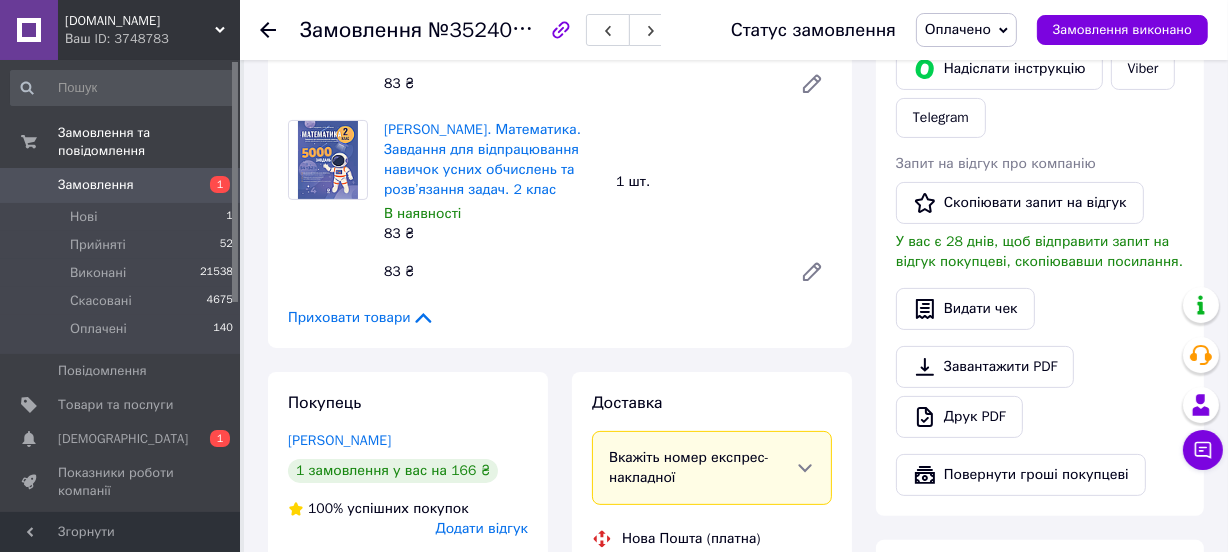 scroll, scrollTop: 363, scrollLeft: 0, axis: vertical 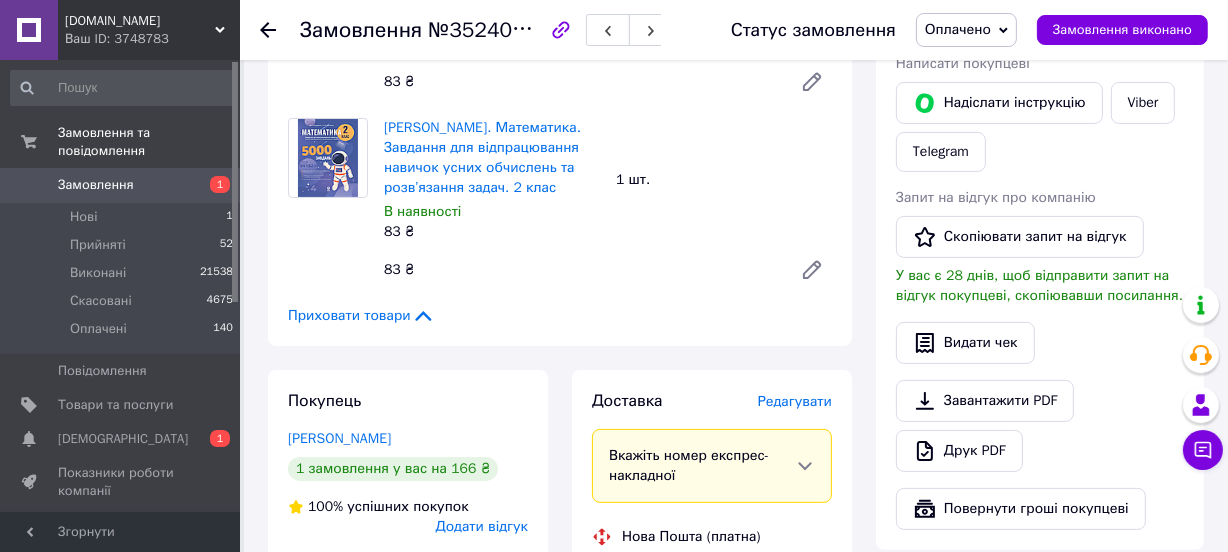 click on "Веселий тренажер. Математика. Завдання для відпрацювання навичок усних обчислень та розв’язання задач. 2 клас В наявності 83 ₴" at bounding box center [492, 180] 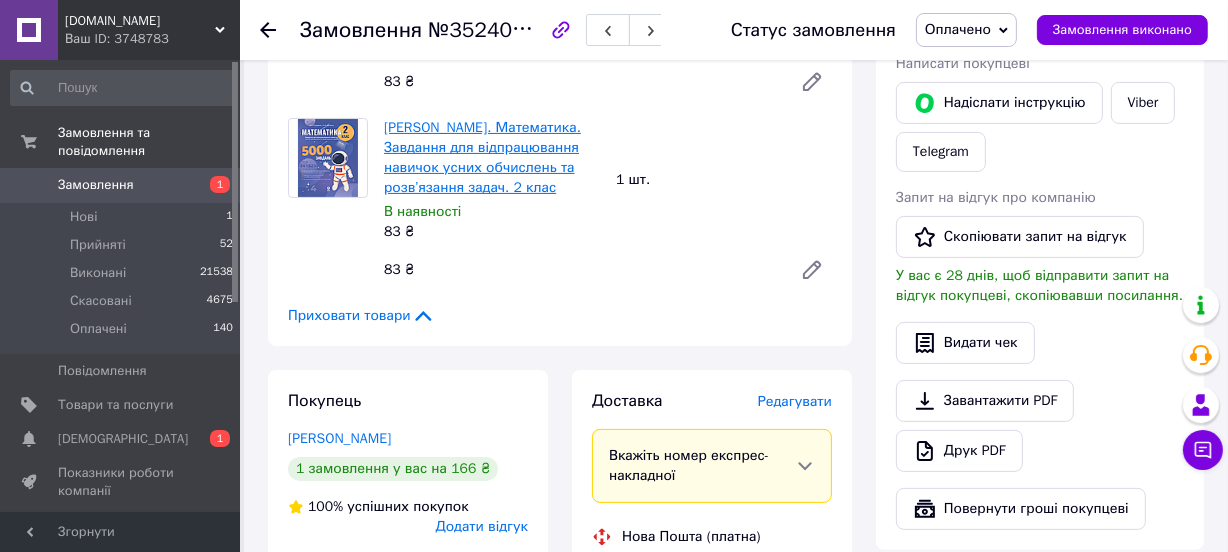 click on "Веселий тренажер. Математика. Завдання для відпрацювання навичок усних обчислень та розв’язання задач. 2 клас" at bounding box center [482, 157] 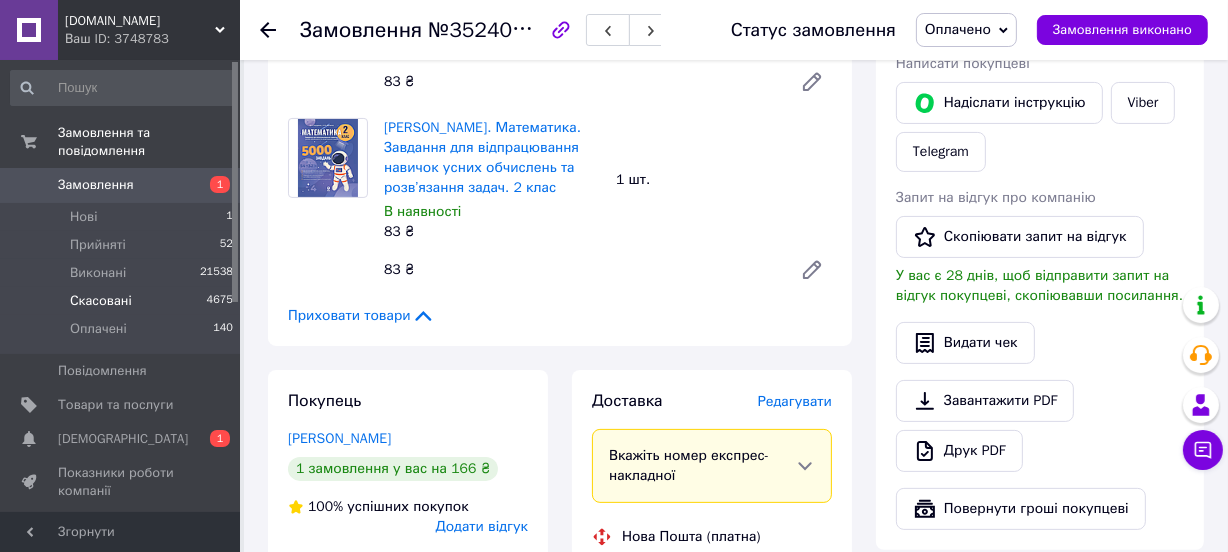 click on "Скасовані" at bounding box center [101, 301] 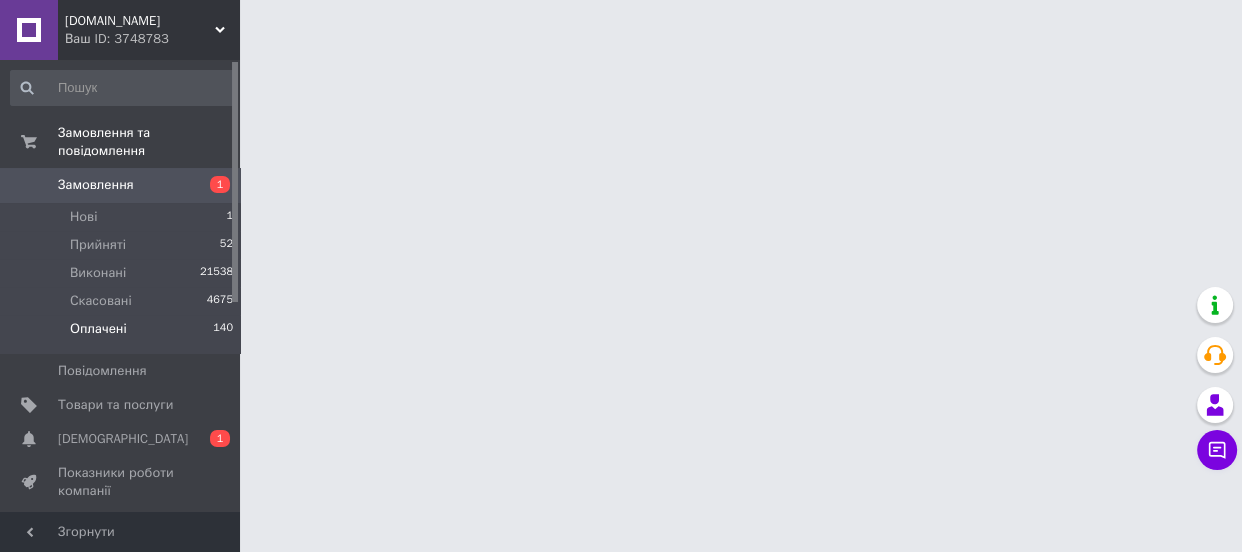 click on "Оплачені" at bounding box center (98, 329) 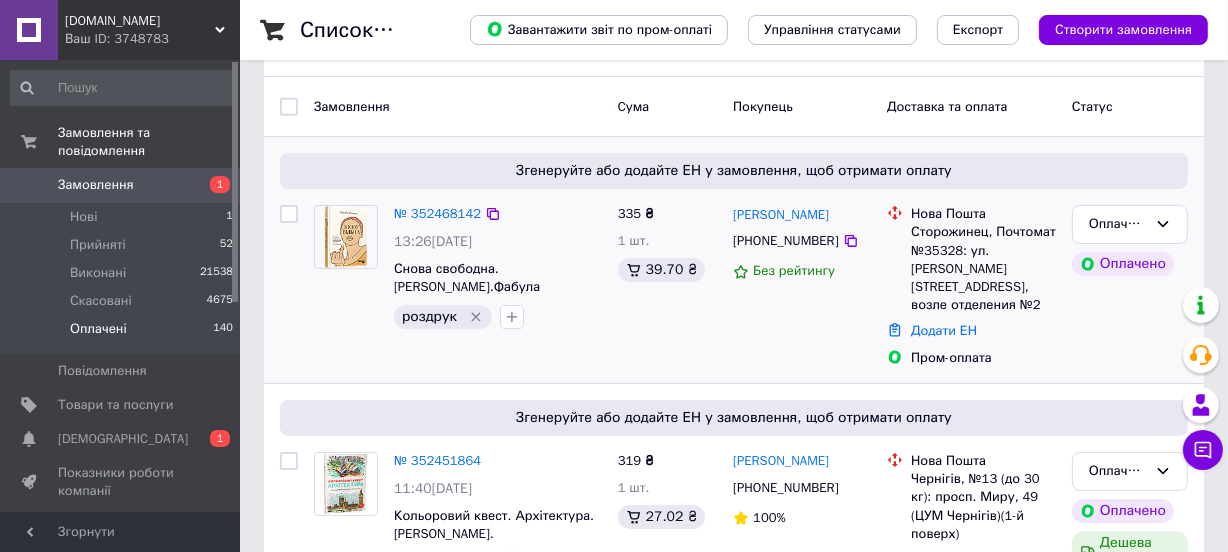 scroll, scrollTop: 181, scrollLeft: 0, axis: vertical 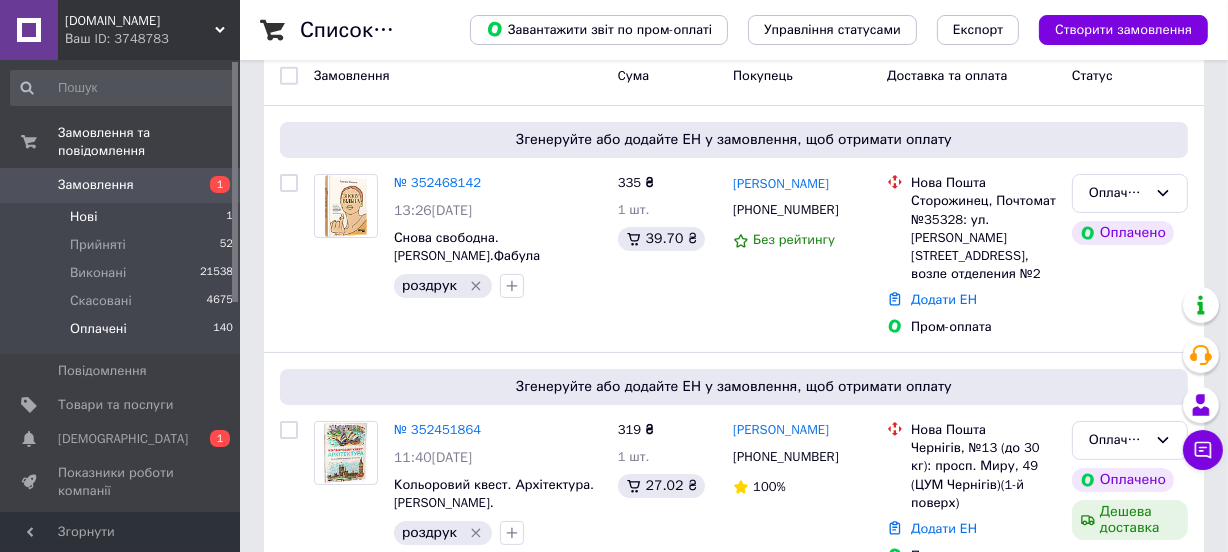click on "Нові 1" at bounding box center [122, 217] 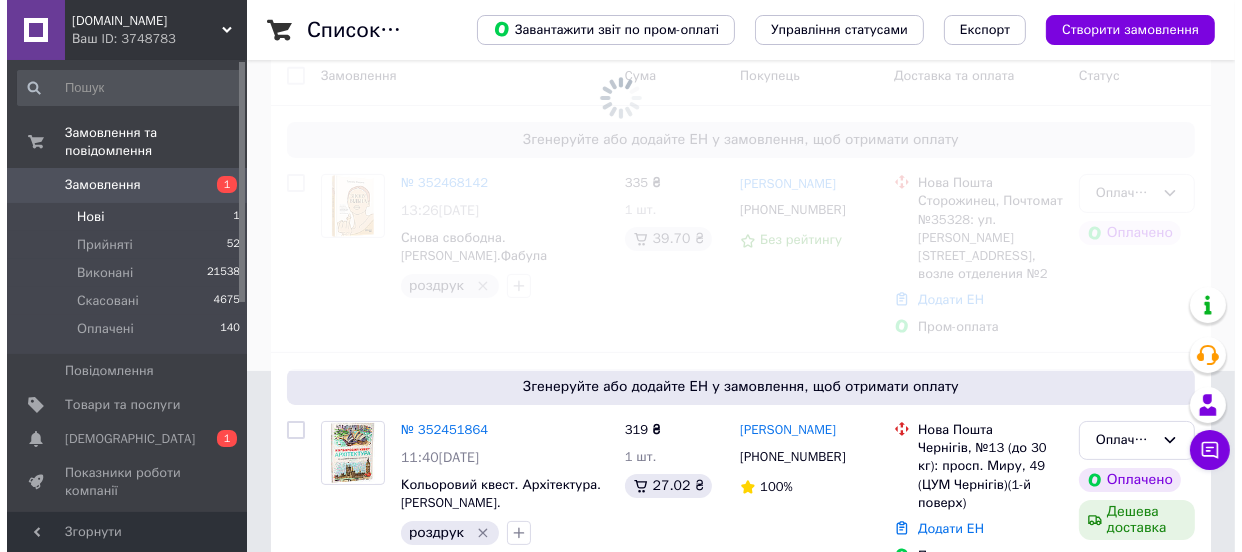 scroll, scrollTop: 0, scrollLeft: 0, axis: both 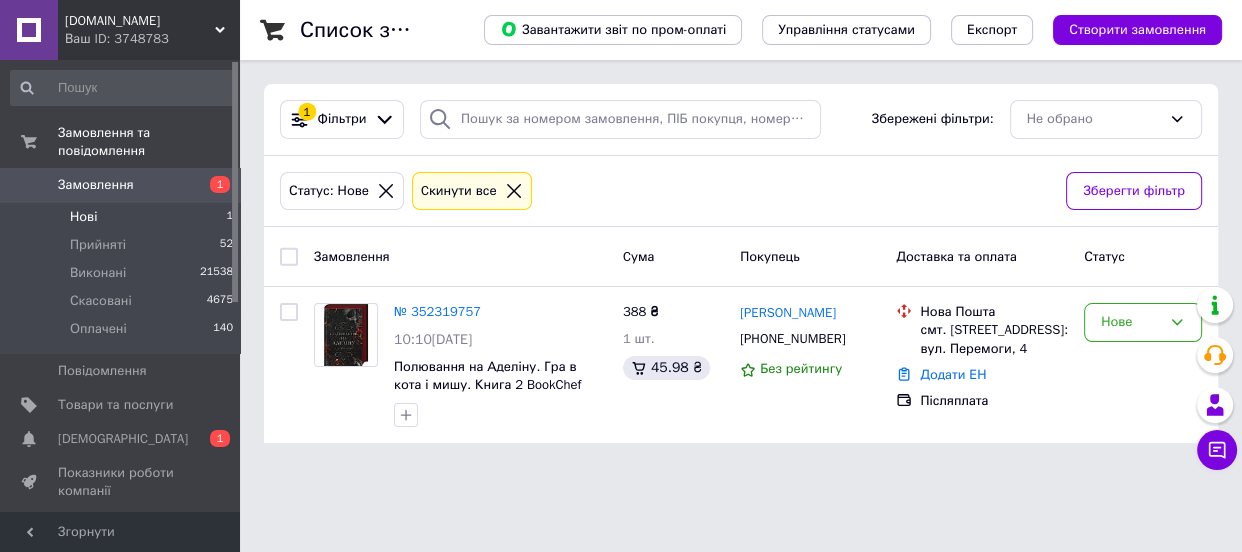 click on "Topbook.net.ua Ваш ID: 3748783 Сайт Topbook.net.ua Кабінет покупця Перевірити стан системи Сторінка на порталі Довідка Вийти Замовлення та повідомлення Замовлення 1 Нові 1 Прийняті 52 Виконані 21538 Скасовані 4675 Оплачені 140 Повідомлення 0 Товари та послуги Сповіщення 0 1 Показники роботи компанії Панель управління Відгуки Покупці Каталог ProSale Аналітика Інструменти веб-майстра та SEO Управління сайтом Гаманець компанії Маркет Налаштування Тарифи та рахунки Prom топ Згорнути
Список замовлень   Управління статусами 1" at bounding box center [621, 233] 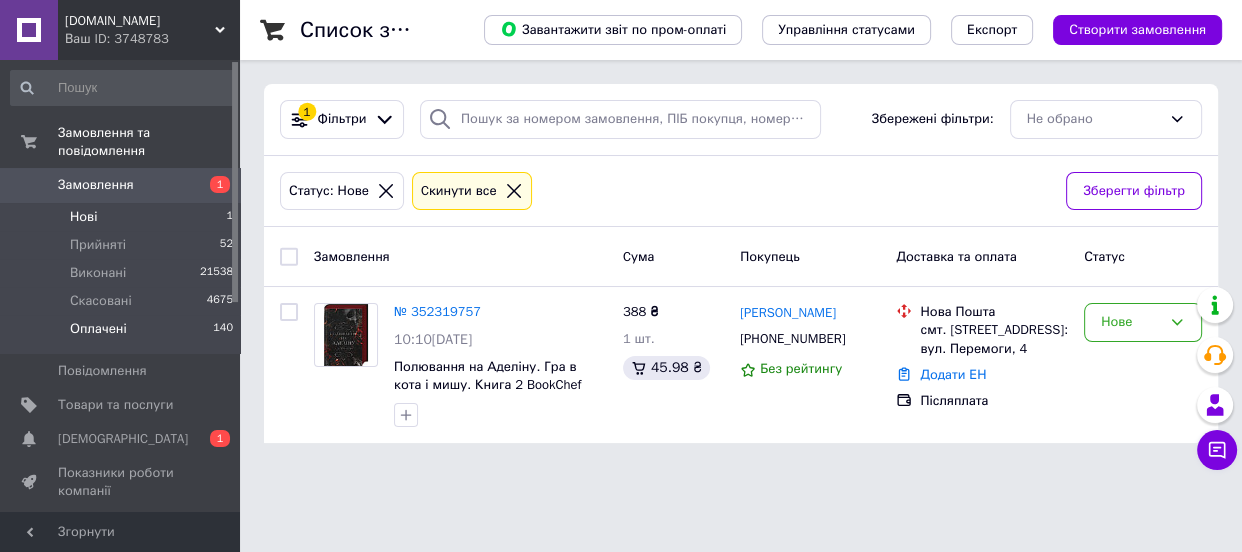 click on "Оплачені" at bounding box center (98, 329) 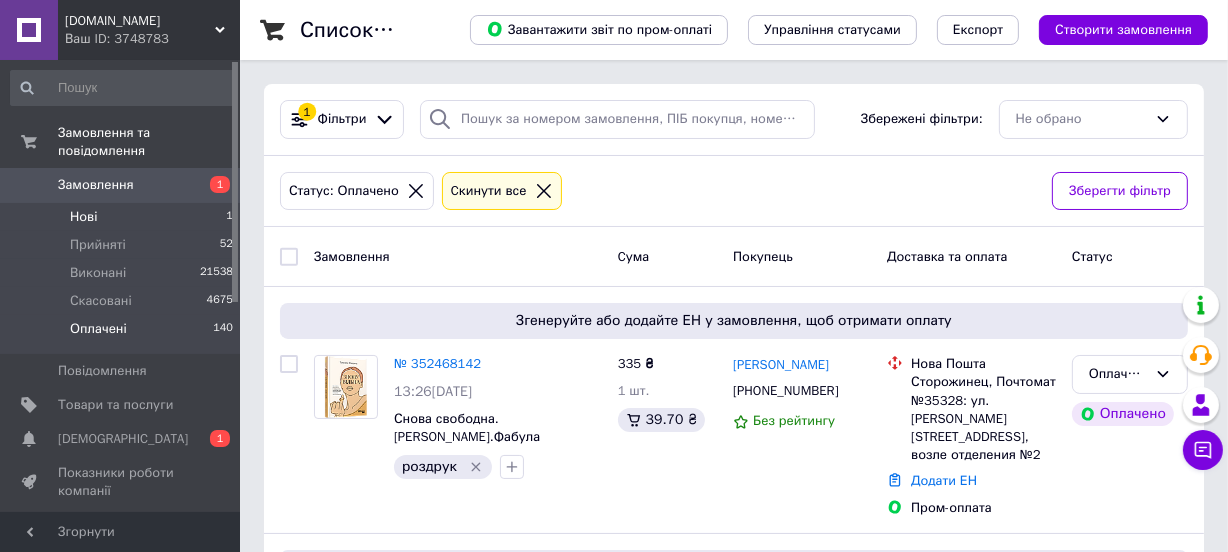click on "Нові 1" at bounding box center (122, 217) 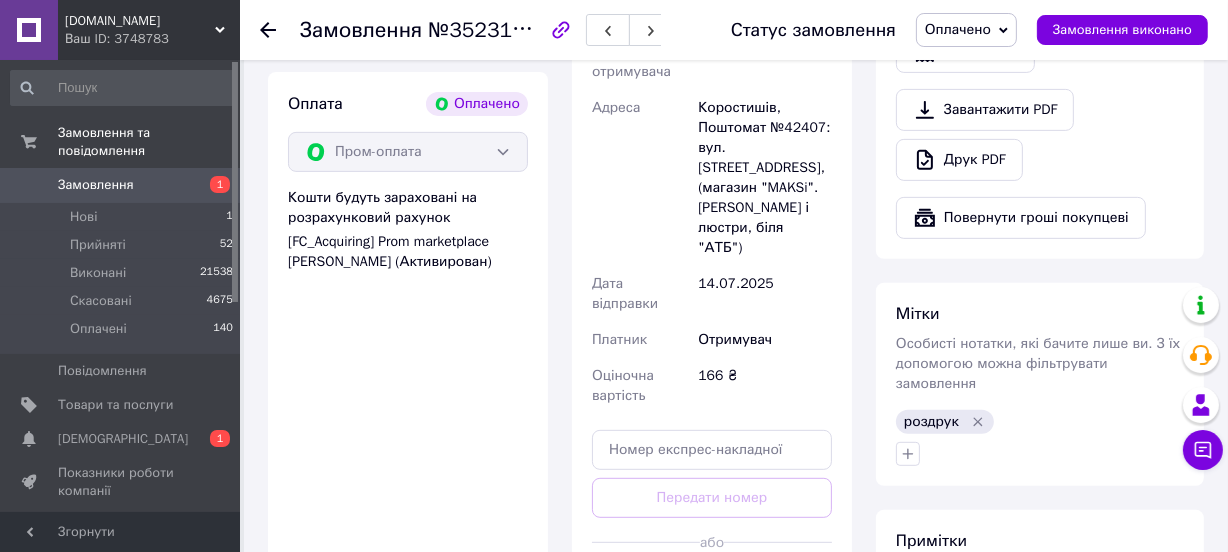 scroll, scrollTop: 727, scrollLeft: 0, axis: vertical 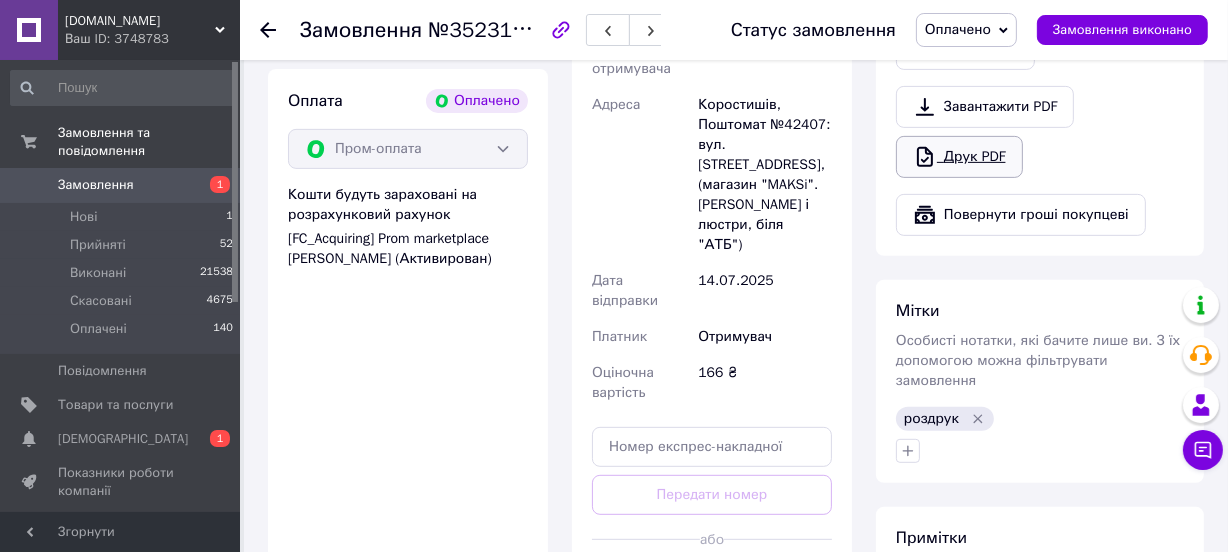 click on "Друк PDF" at bounding box center [959, 157] 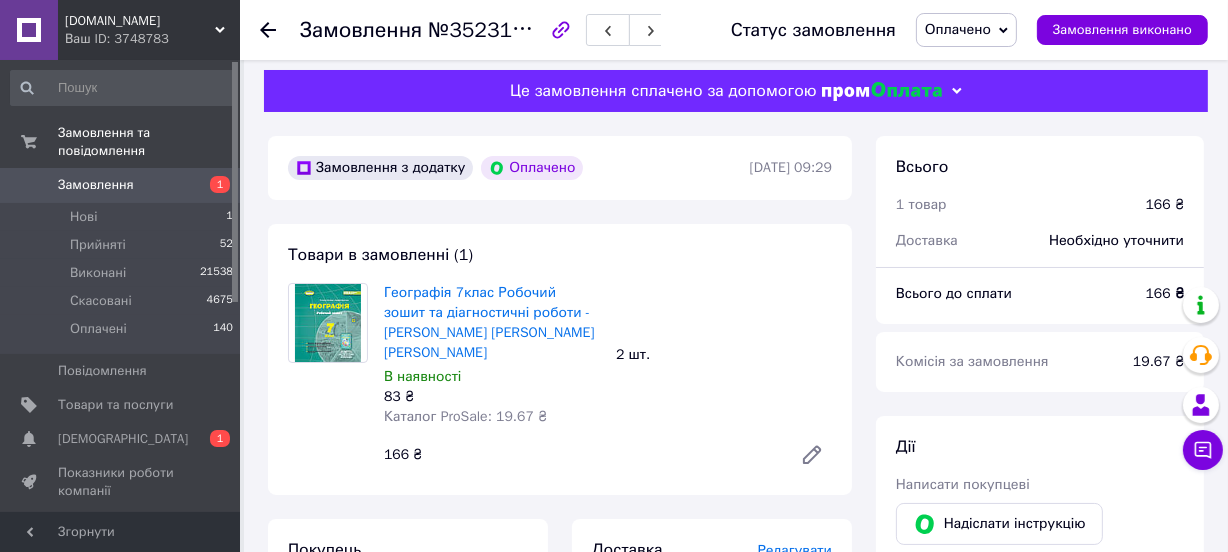 scroll, scrollTop: 0, scrollLeft: 0, axis: both 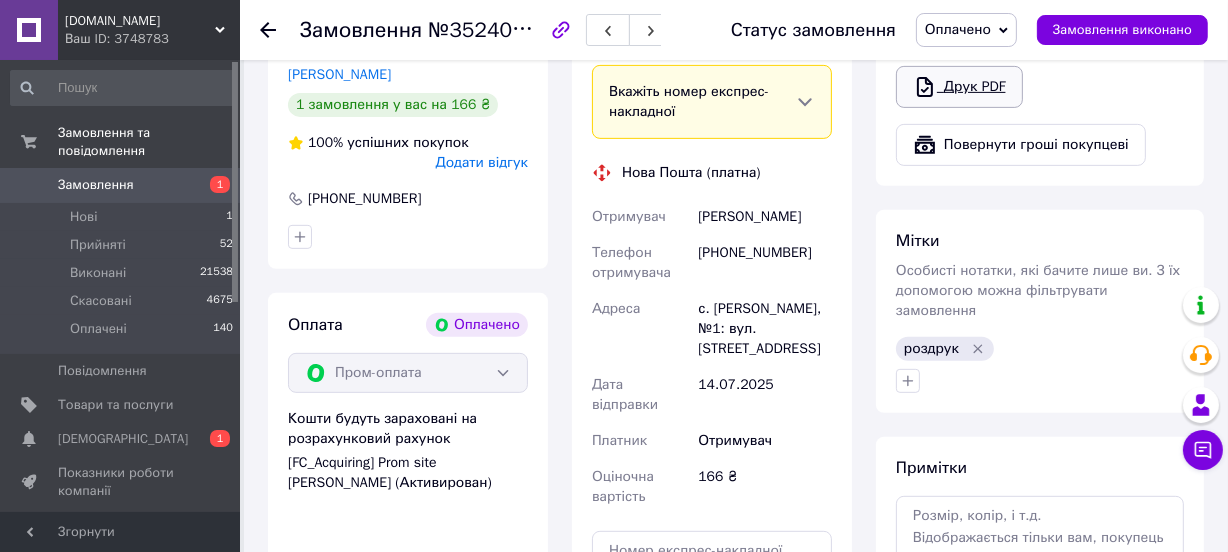 click on "Друк PDF" at bounding box center (959, 87) 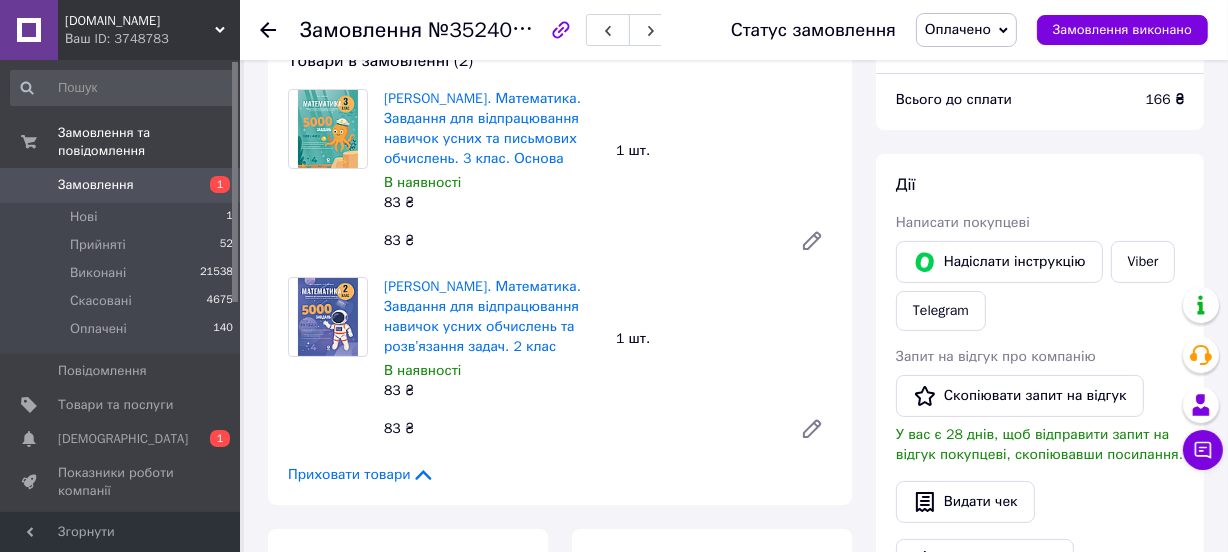 scroll, scrollTop: 0, scrollLeft: 0, axis: both 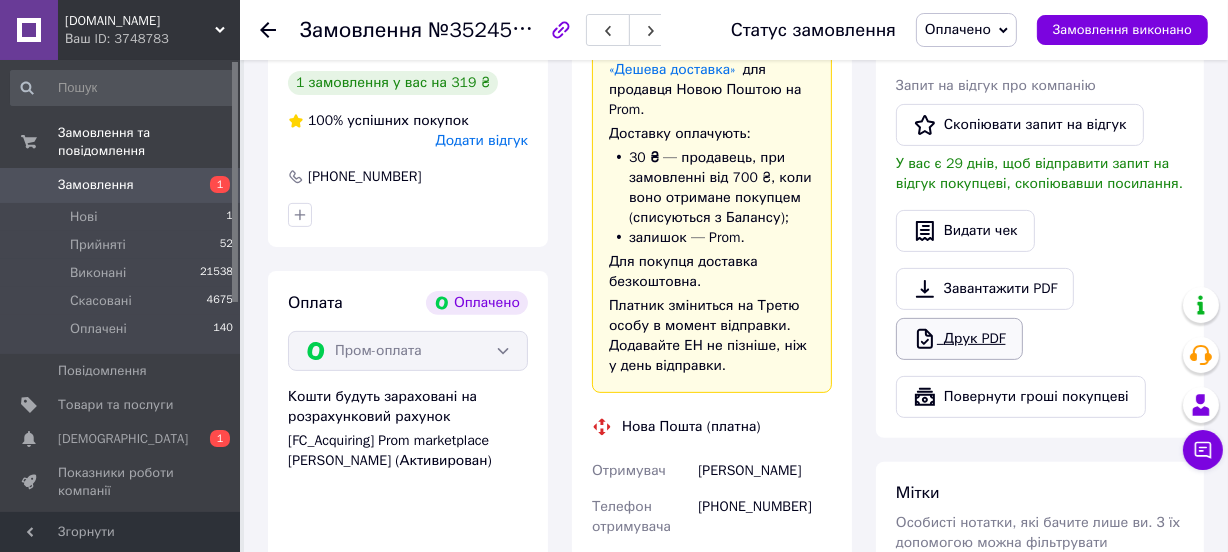 click on "Друк PDF" at bounding box center [959, 339] 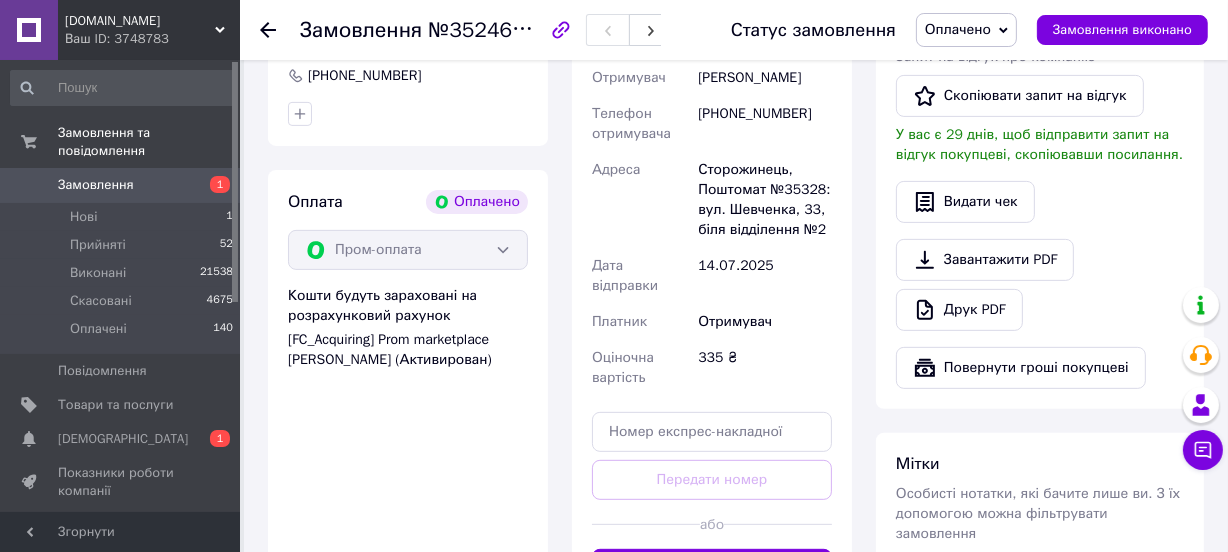 scroll, scrollTop: 636, scrollLeft: 0, axis: vertical 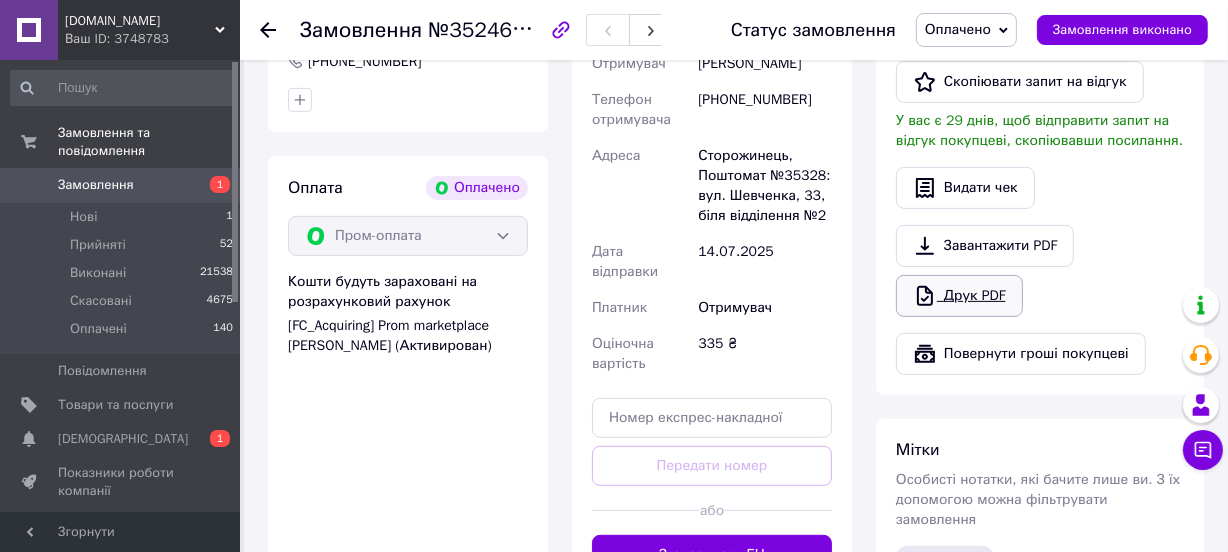 click on "Друк PDF" at bounding box center (959, 296) 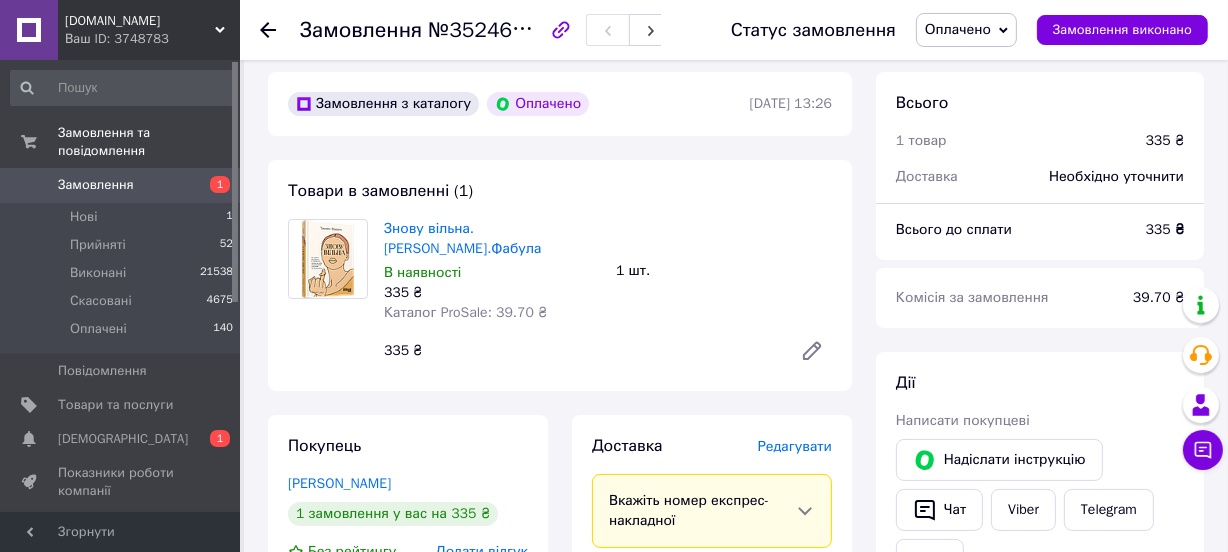 scroll, scrollTop: 0, scrollLeft: 0, axis: both 